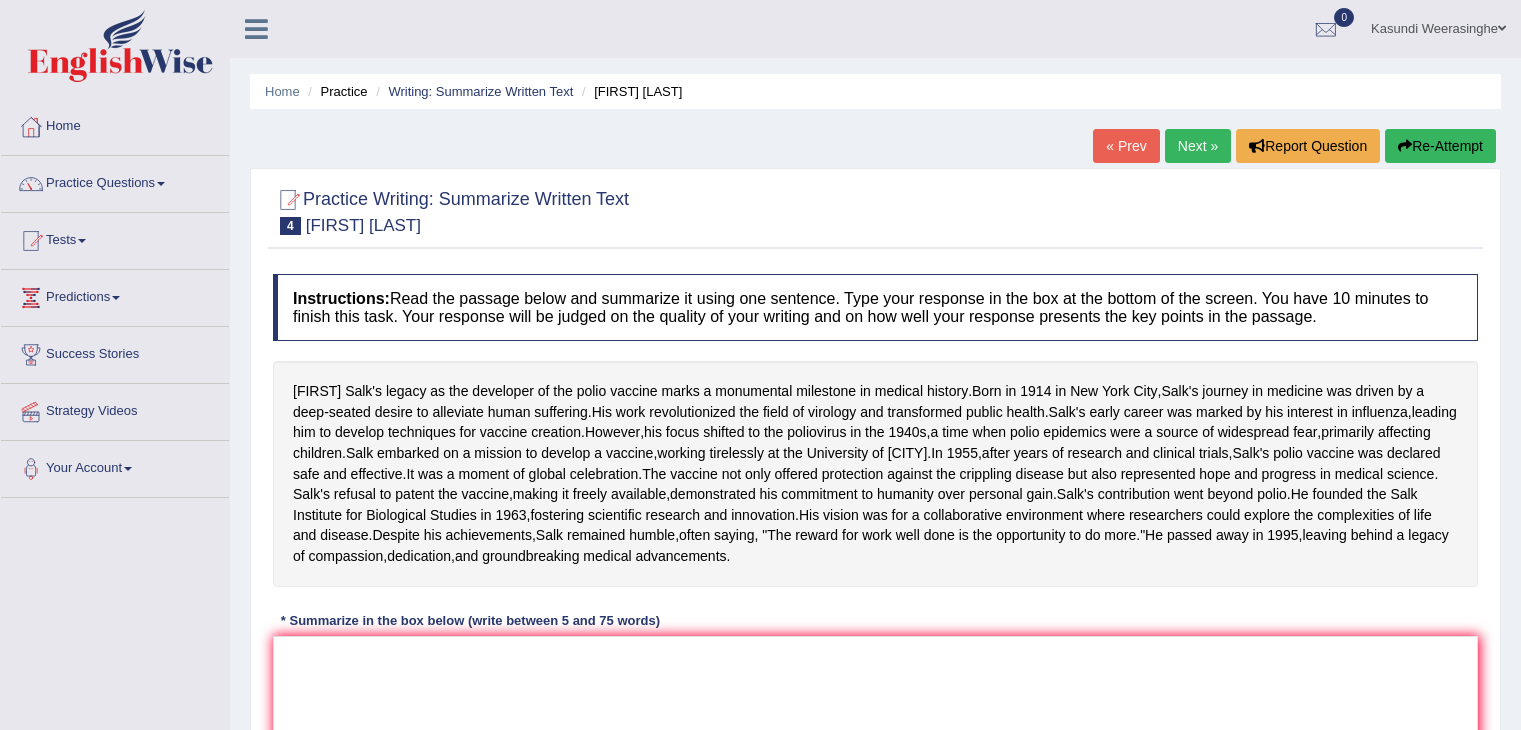 scroll, scrollTop: 249, scrollLeft: 0, axis: vertical 